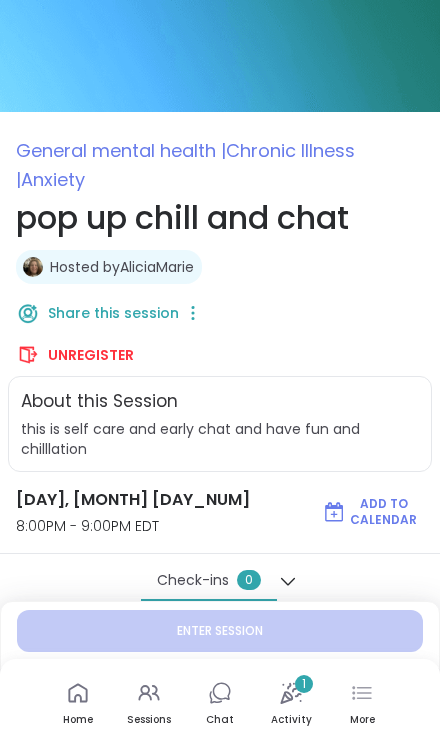 scroll, scrollTop: 0, scrollLeft: 0, axis: both 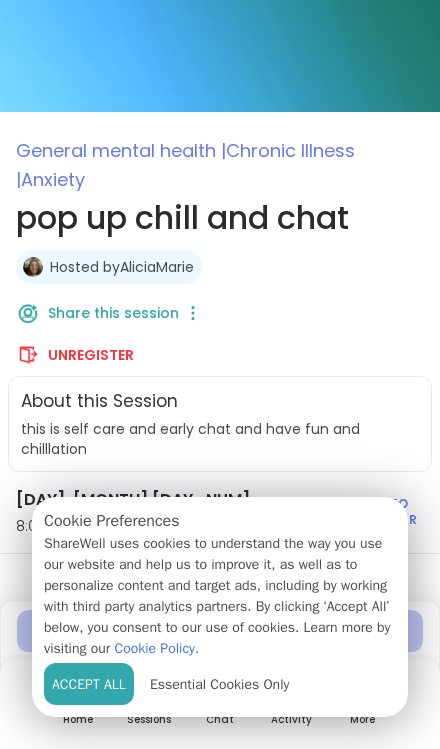 click on "Accept All" at bounding box center (89, 684) 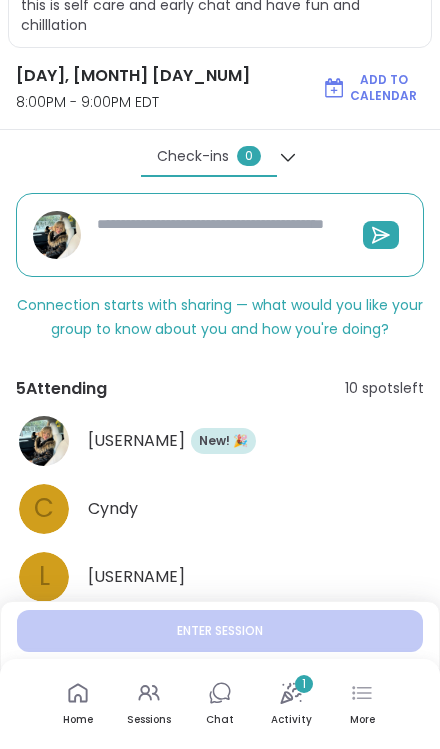 scroll, scrollTop: 0, scrollLeft: 0, axis: both 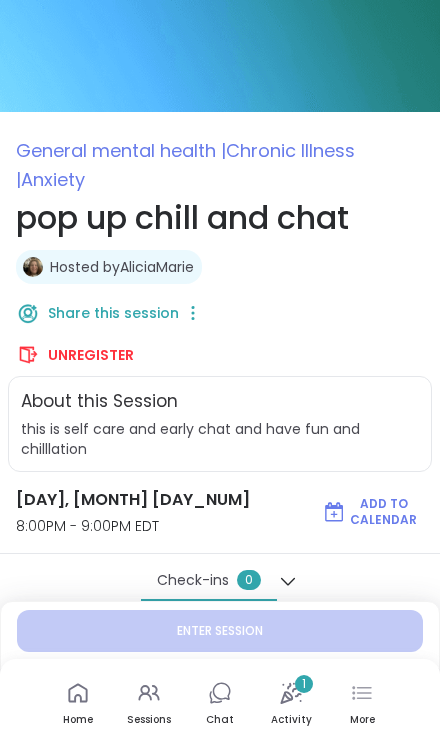 click on "1" at bounding box center (304, 684) 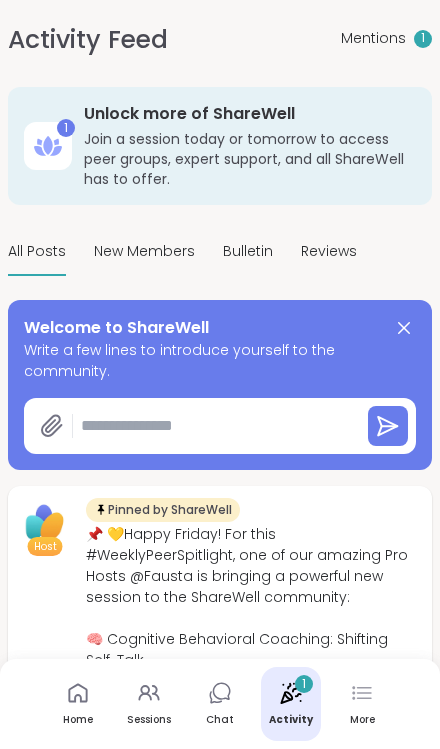 click 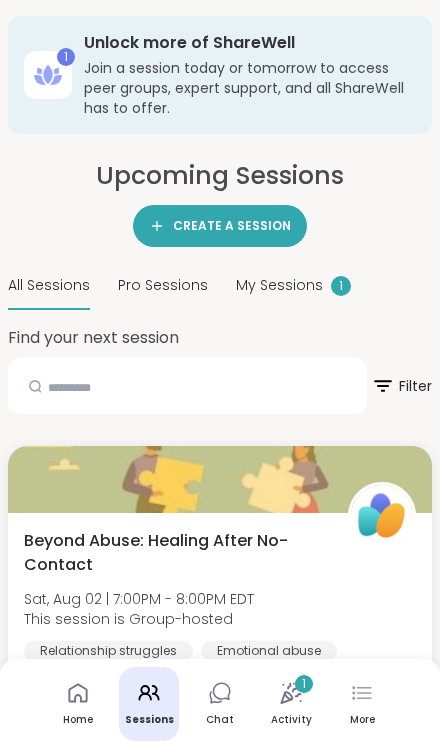 click 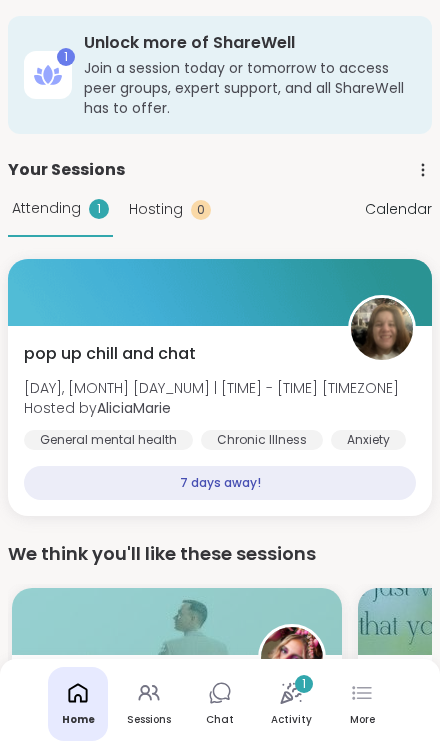 scroll, scrollTop: 0, scrollLeft: 4, axis: horizontal 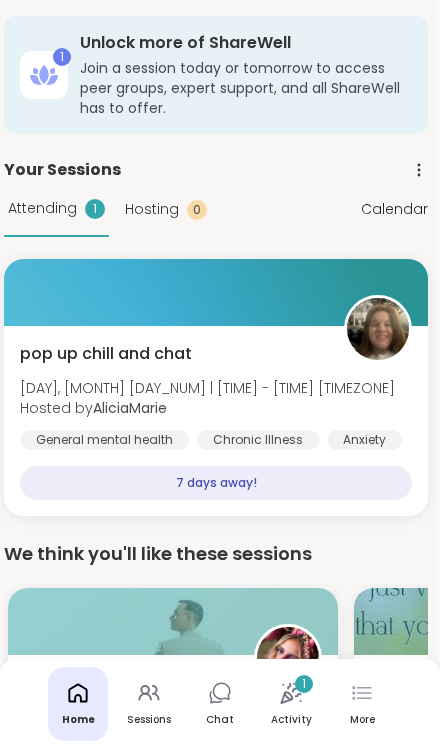 click 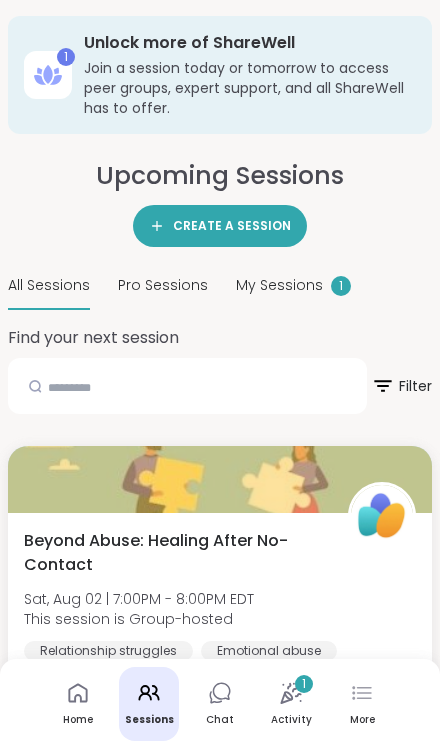 click on "My Sessions" at bounding box center (279, 285) 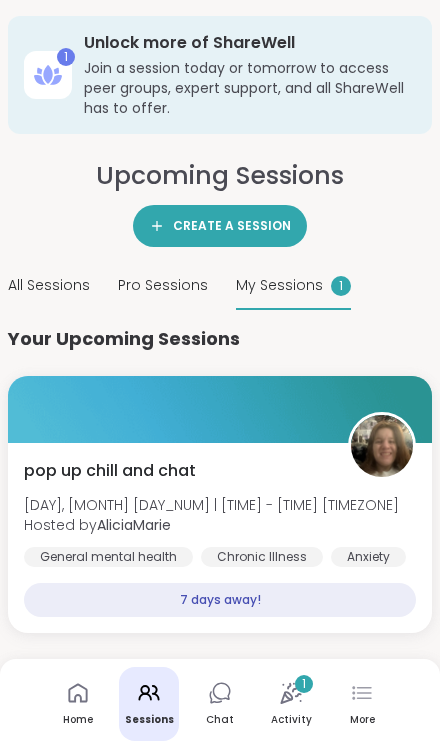 click on "Activity 1" at bounding box center [291, 704] 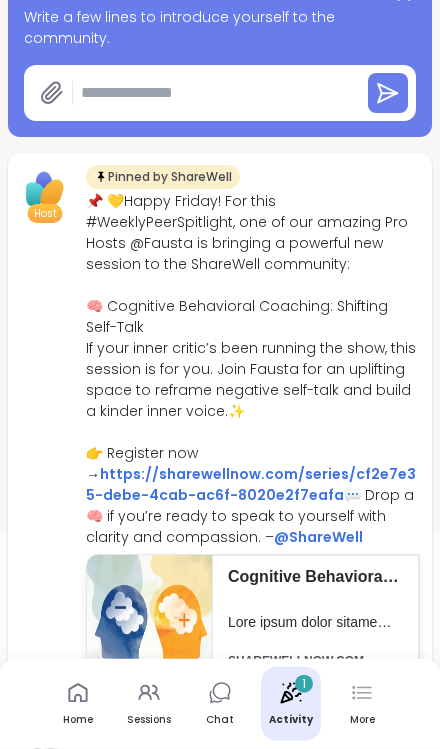 scroll, scrollTop: 334, scrollLeft: 0, axis: vertical 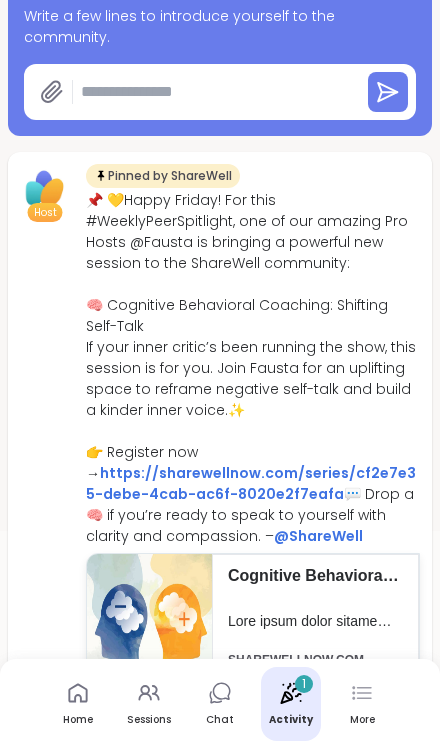 click on "Cognitive Behavioral Coaching: Shifting Self-Talk" at bounding box center (315, 588) 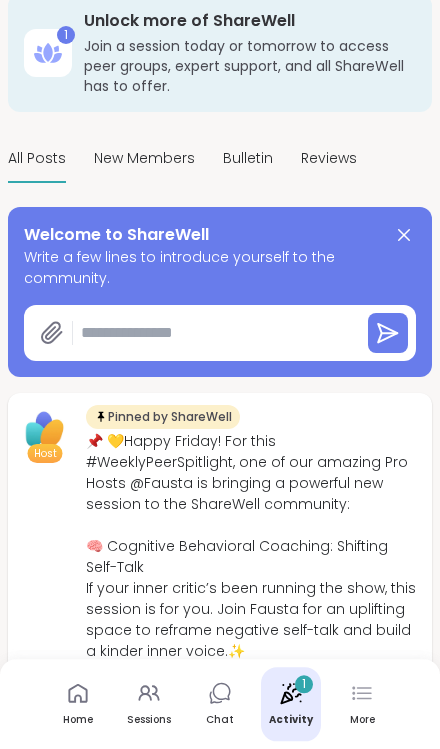 scroll, scrollTop: 0, scrollLeft: 0, axis: both 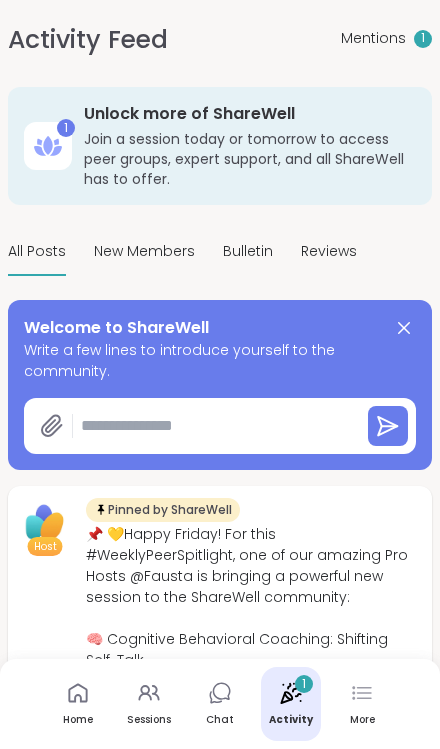 click on "1" at bounding box center [423, 39] 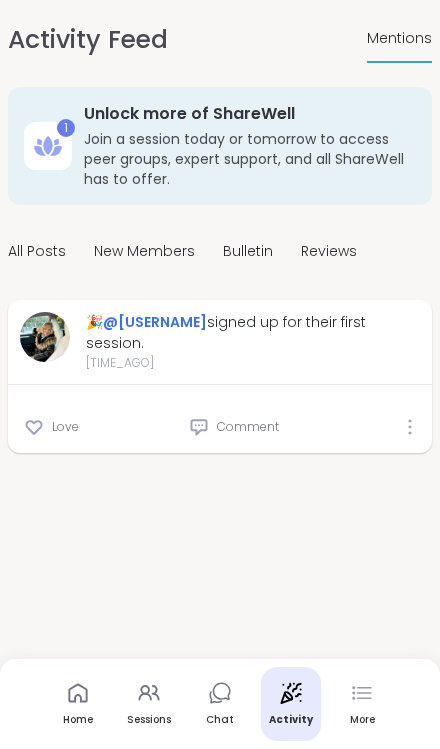 click on "🎉  @DeborahANP  signed up for their first session." at bounding box center [253, 333] 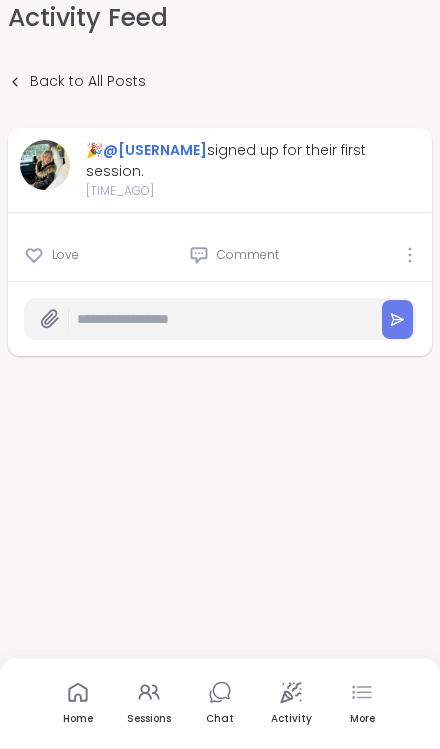 scroll, scrollTop: 15, scrollLeft: 0, axis: vertical 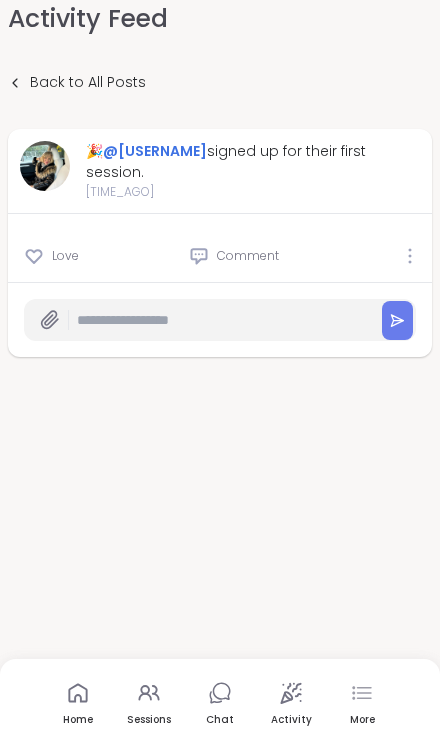 click on "Sessions" at bounding box center [149, 704] 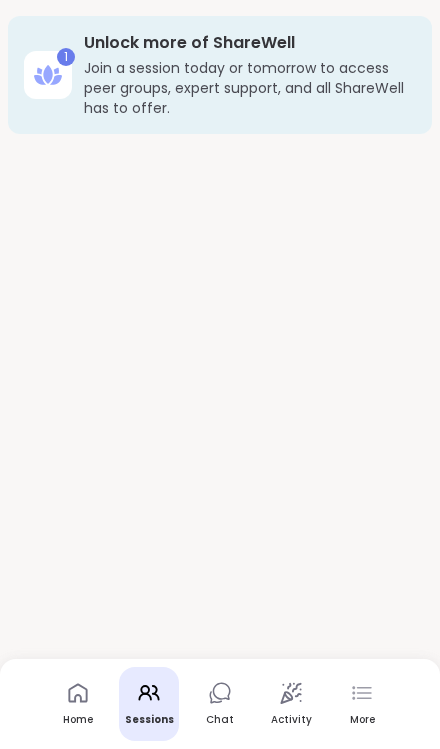 scroll, scrollTop: 15, scrollLeft: 0, axis: vertical 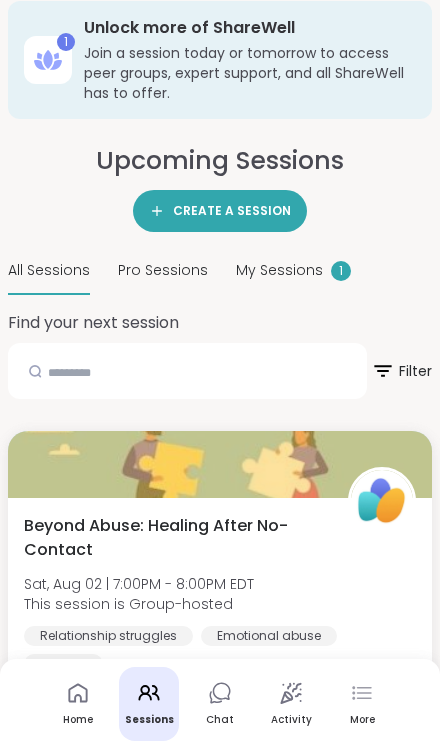 click on "Home Sessions Chat Activity More" at bounding box center (220, 704) 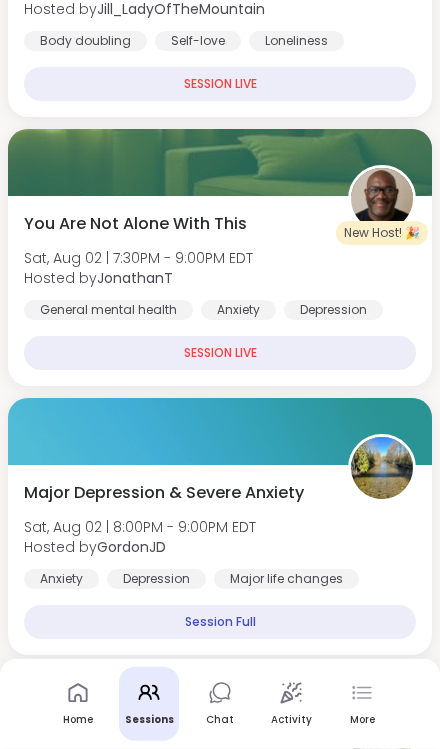 scroll, scrollTop: 1479, scrollLeft: 0, axis: vertical 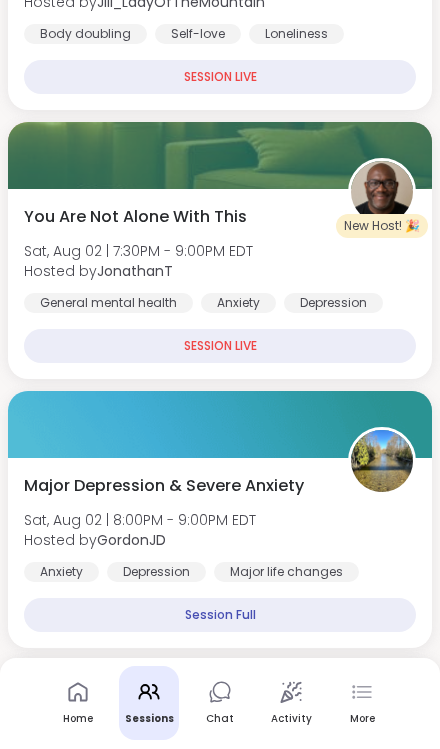 click on "Session Full" at bounding box center (220, 616) 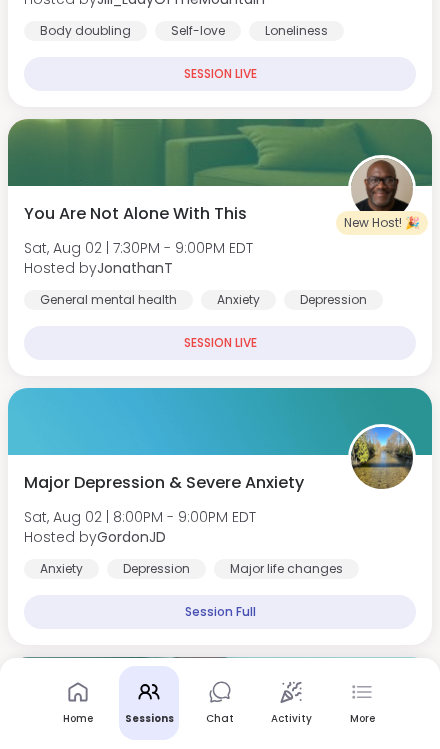 click on "Session Full" at bounding box center (220, 613) 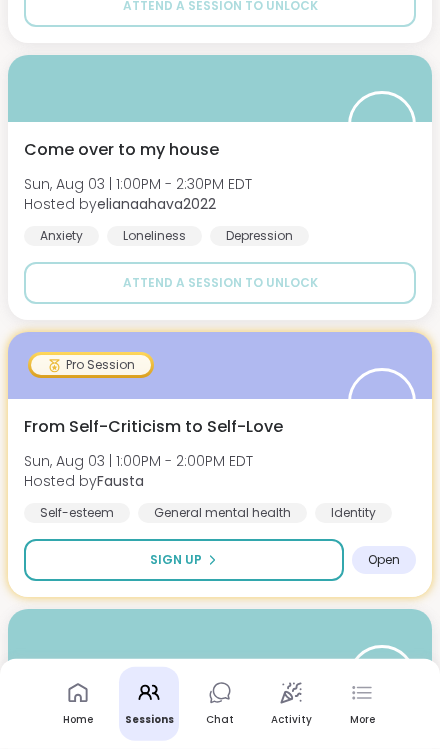 scroll, scrollTop: 5424, scrollLeft: 0, axis: vertical 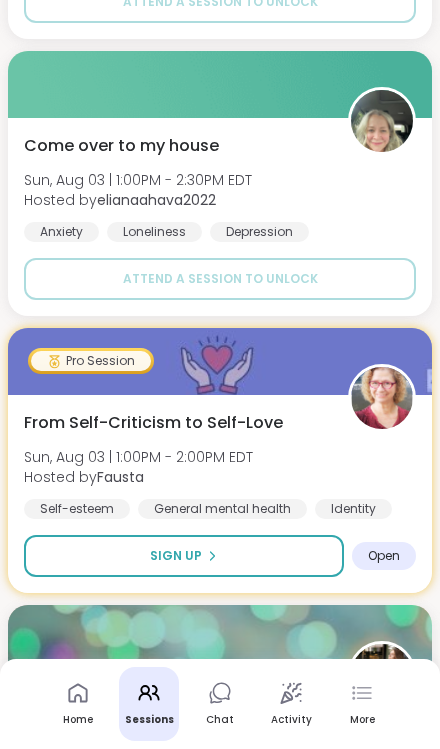 click on "Sign Up" at bounding box center (184, 556) 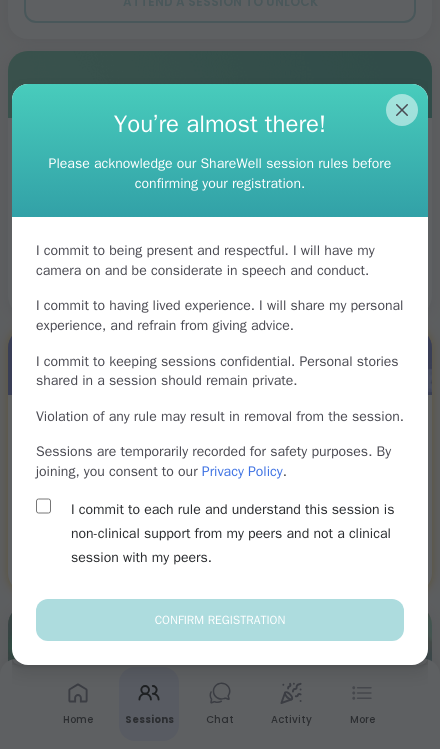 click on "I commit to each rule and understand this session is non-clinical support from my peers and not a clinical session with my peers." at bounding box center (220, 534) 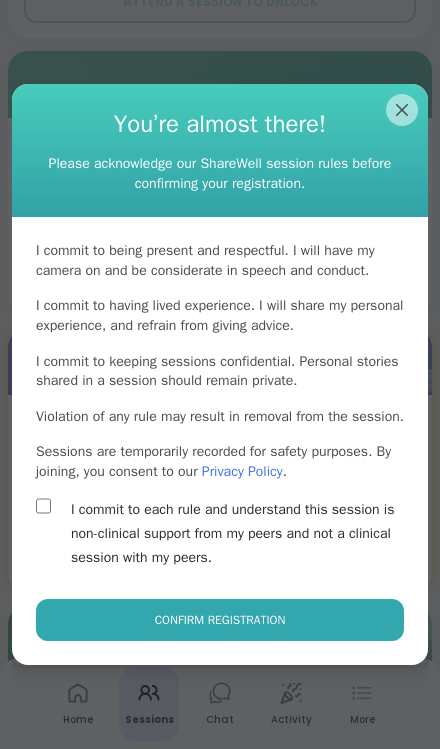 click on "Confirm Registration" at bounding box center (220, 620) 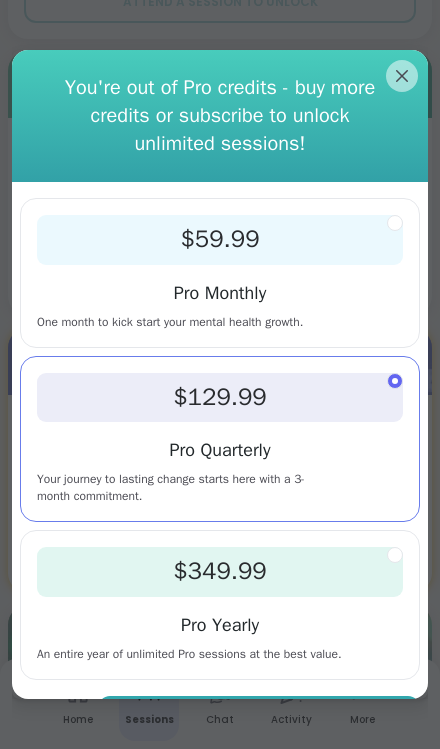 click on "CANCEL" at bounding box center [55, 717] 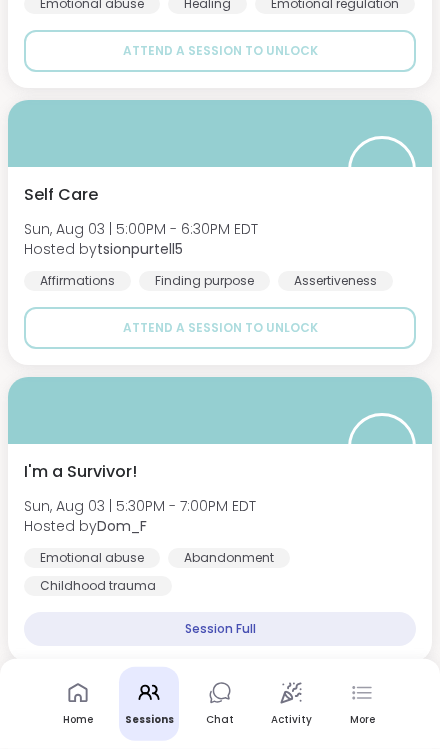 scroll, scrollTop: 8865, scrollLeft: 0, axis: vertical 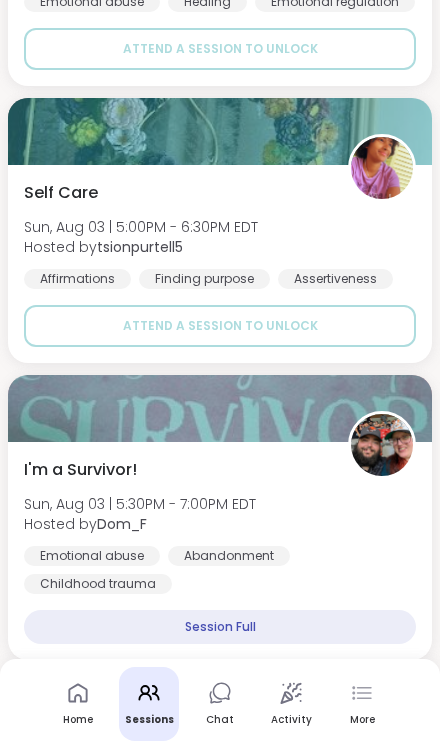 click on "Session Full" at bounding box center [220, 627] 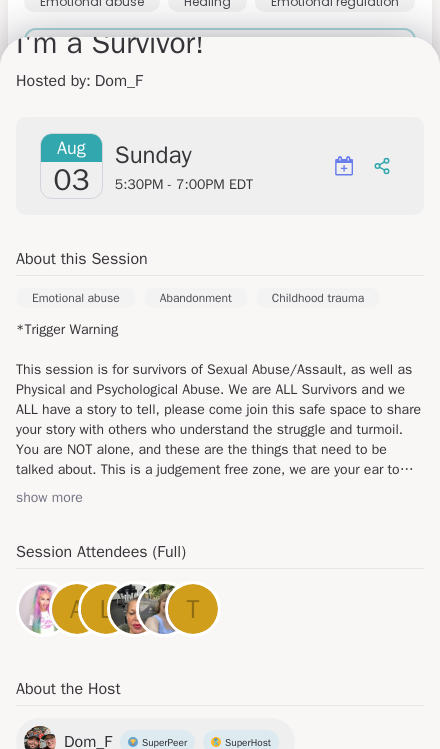 scroll, scrollTop: 213, scrollLeft: 0, axis: vertical 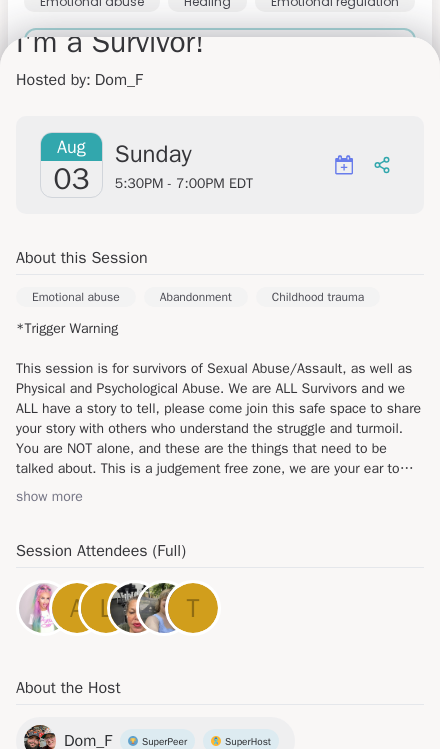 click on "show more" at bounding box center [220, 497] 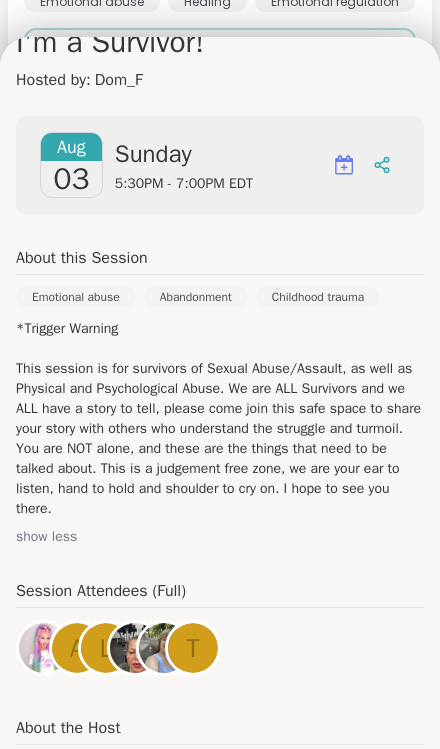 click on "Session Attendees   (Full)" at bounding box center [220, 593] 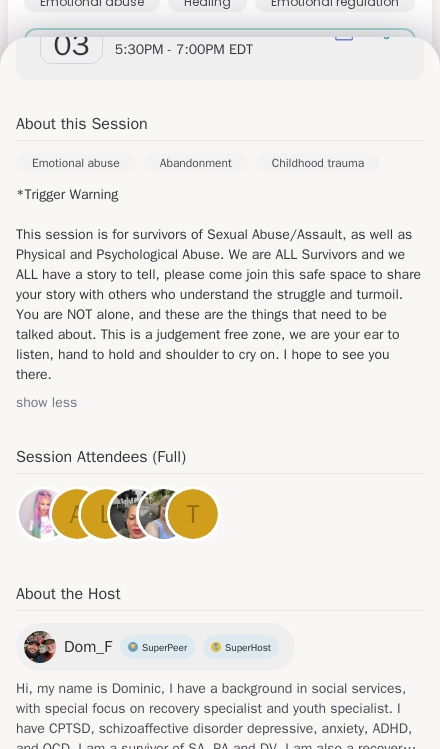 scroll, scrollTop: 345, scrollLeft: 0, axis: vertical 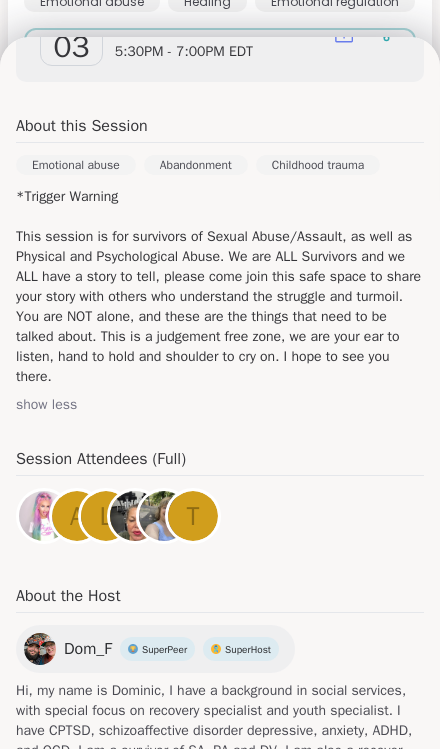 click on "show more" at bounding box center [220, 771] 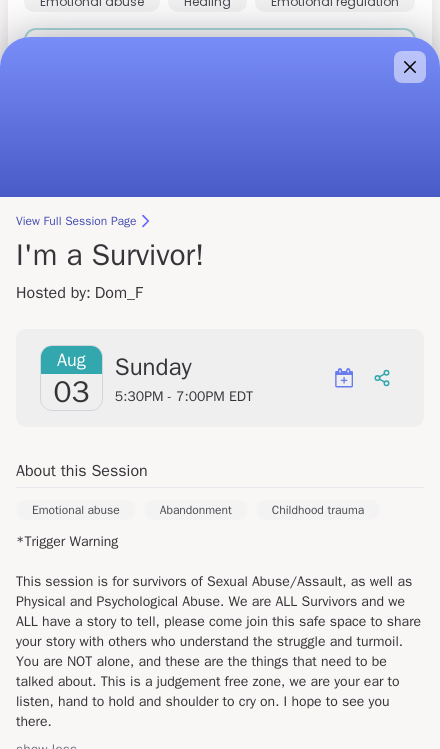 scroll, scrollTop: 0, scrollLeft: 0, axis: both 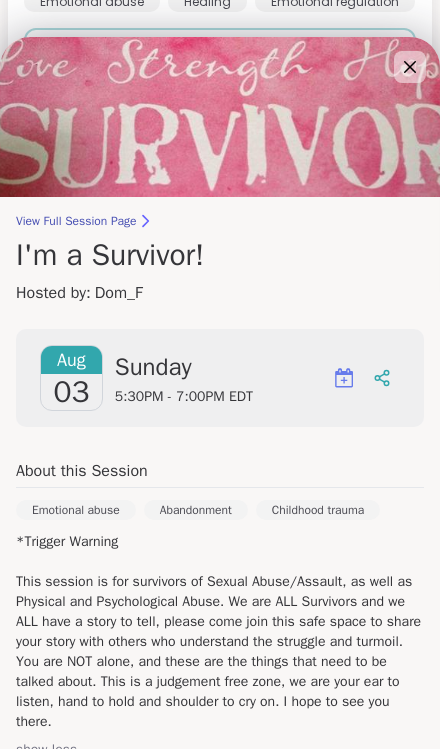 click on "5:30PM - 7:00PM EDT" at bounding box center (184, 397) 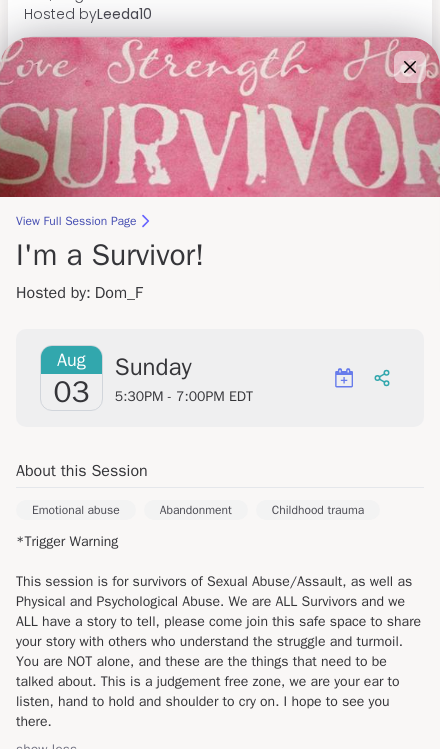 scroll, scrollTop: 8821, scrollLeft: 0, axis: vertical 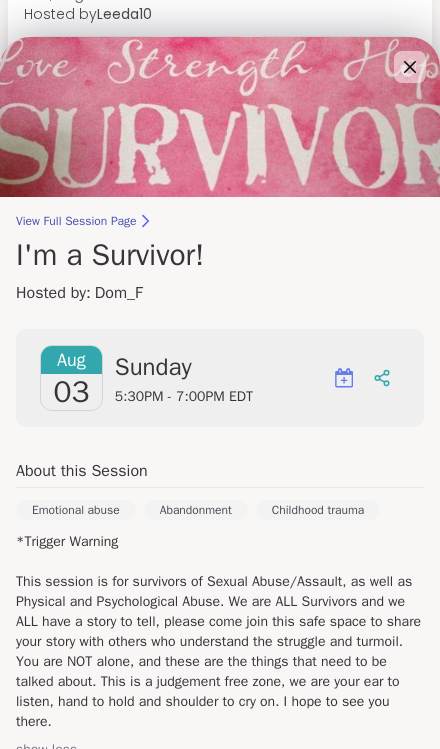 click on "View Full Session Page" at bounding box center (220, 221) 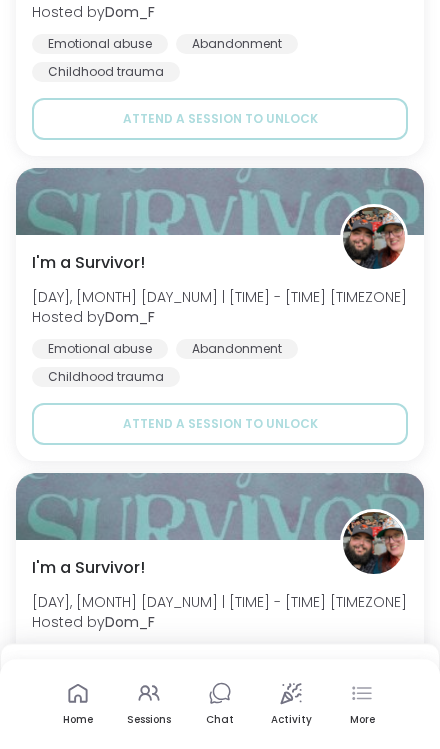 scroll, scrollTop: 2295, scrollLeft: 0, axis: vertical 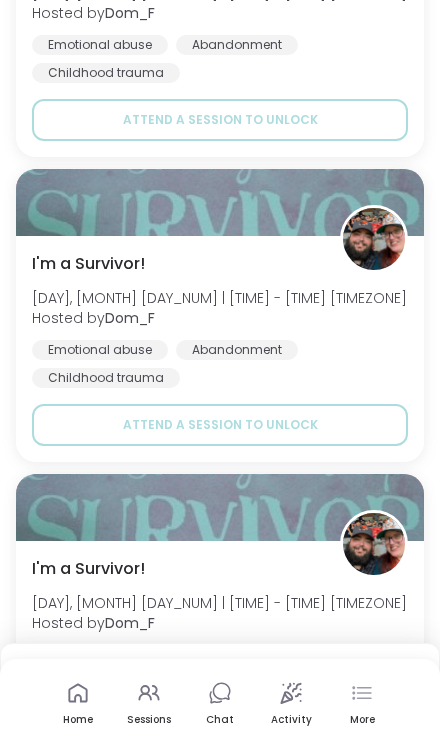 click on "Attend a session to unlock" at bounding box center [220, 425] 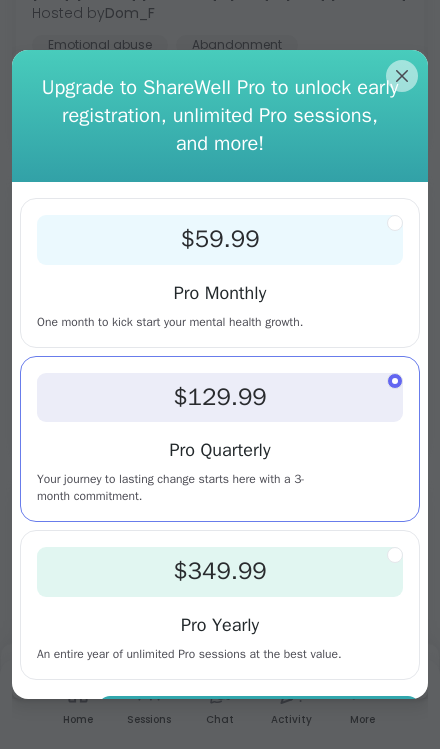 click on "CANCEL" at bounding box center [55, 717] 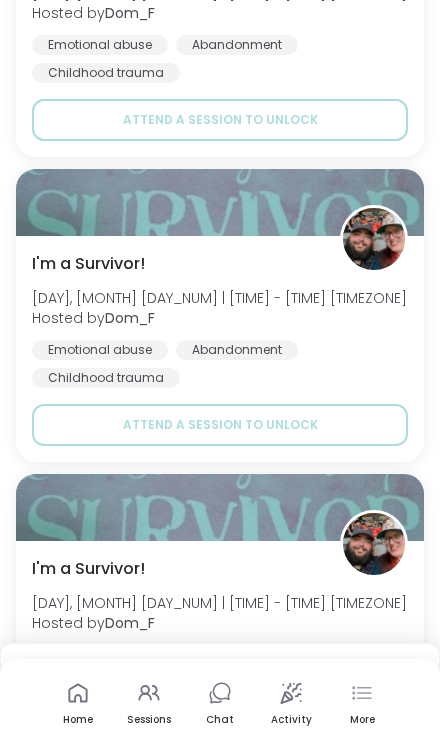 click 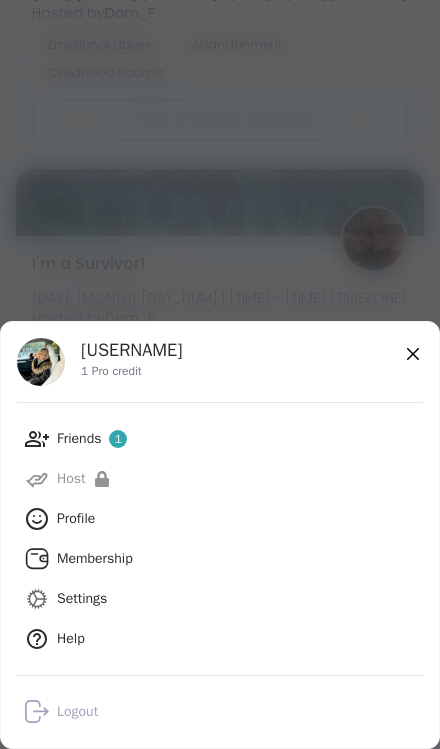 click on "1" at bounding box center (118, 439) 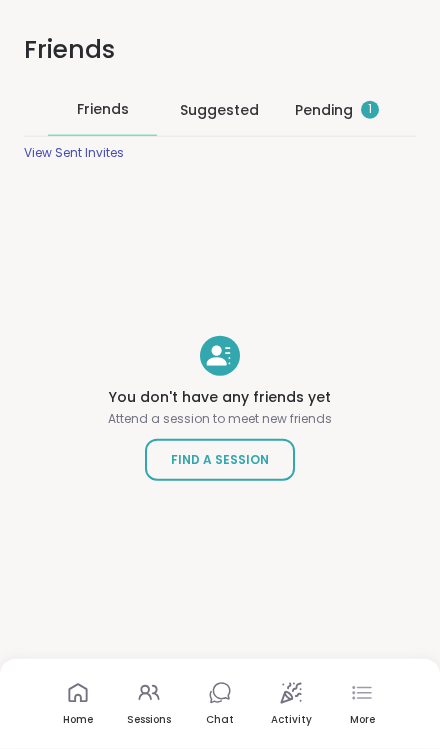 scroll, scrollTop: 0, scrollLeft: 0, axis: both 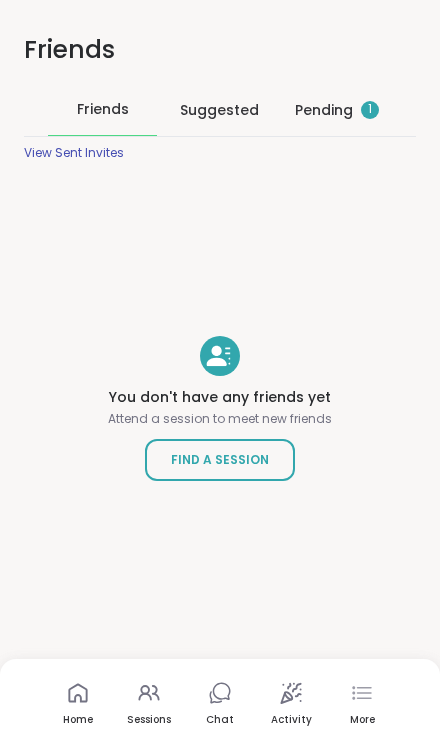 click on "Pending   1" at bounding box center [337, 110] 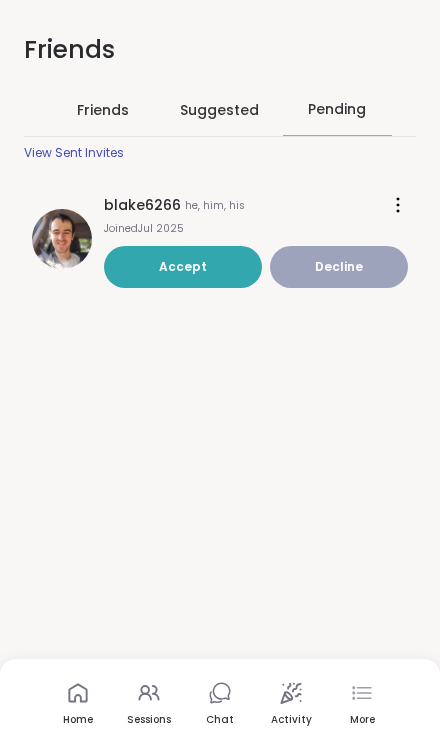click on "he, him, his" at bounding box center [215, 205] 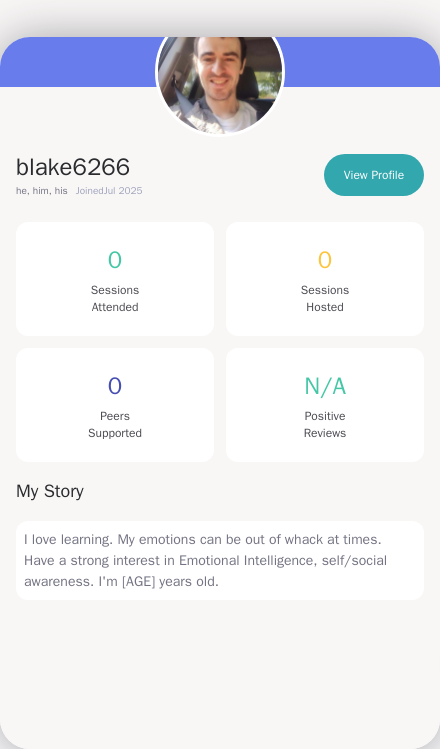scroll, scrollTop: 199, scrollLeft: 0, axis: vertical 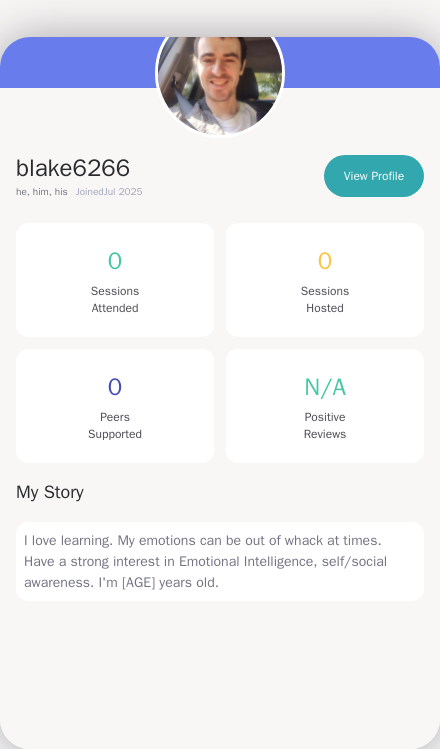 click on "View Profile" at bounding box center [374, 176] 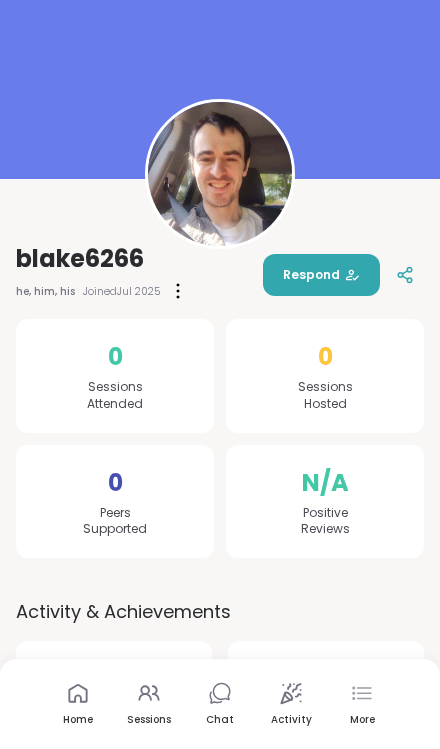 scroll, scrollTop: 0, scrollLeft: 0, axis: both 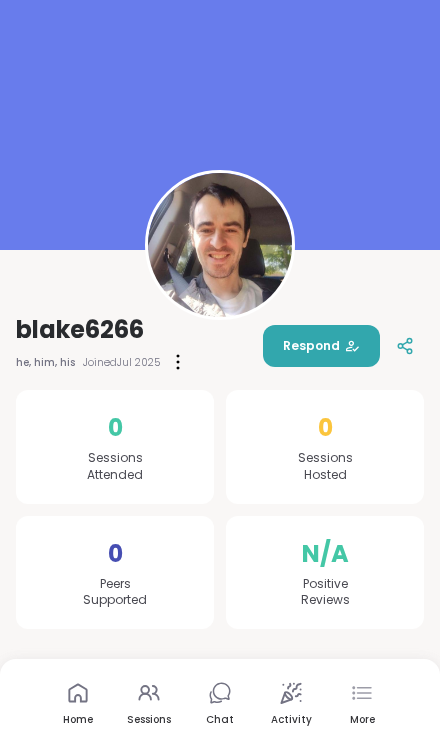 click at bounding box center [220, 245] 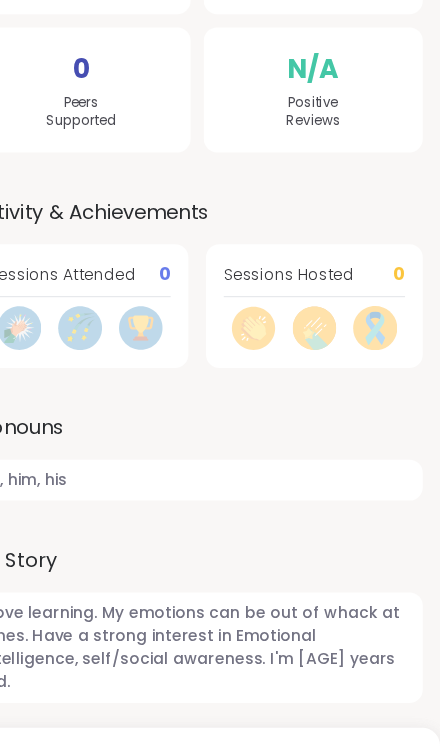 scroll, scrollTop: 490, scrollLeft: 0, axis: vertical 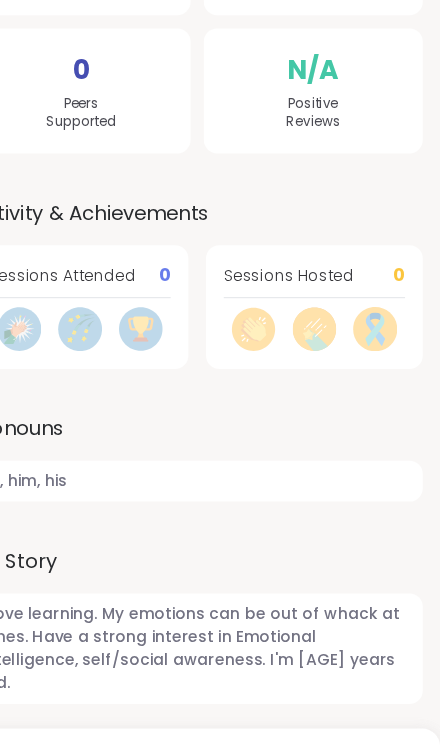 click on "0 Sessions Attended" at bounding box center (115, -43) 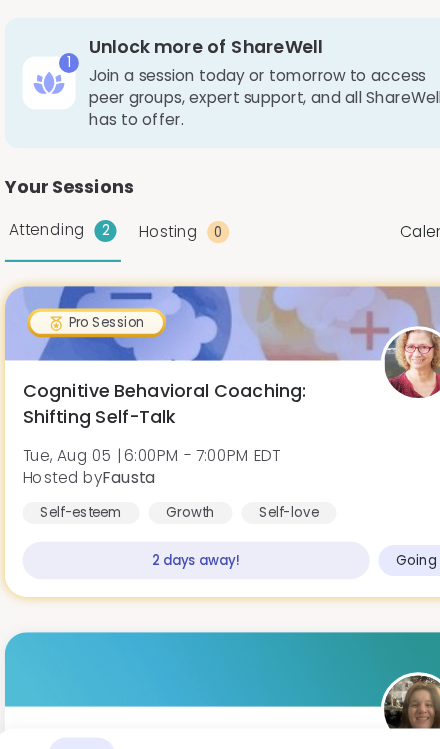 click on "Cognitive Behavioral Coaching: Shifting Self-Talk" at bounding box center [175, 366] 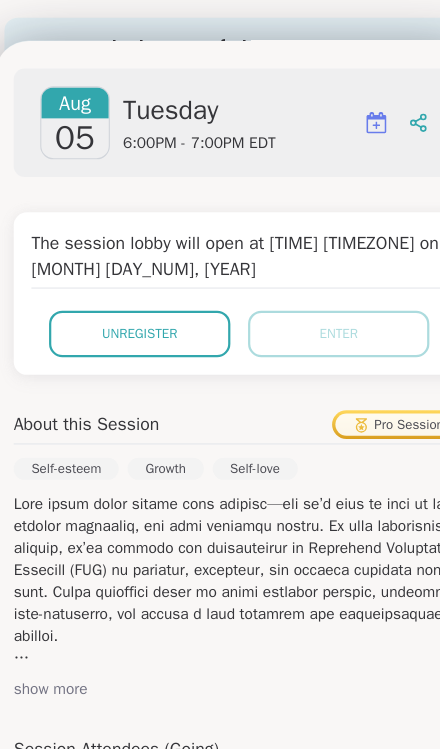 scroll, scrollTop: 305, scrollLeft: 0, axis: vertical 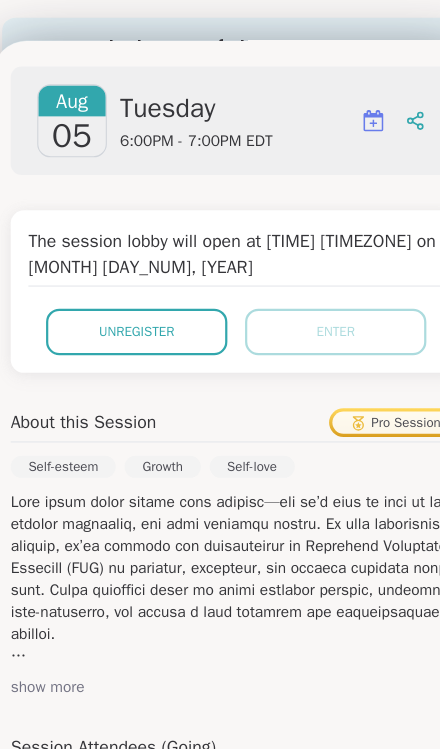 click on "Unregister" at bounding box center (130, 300) 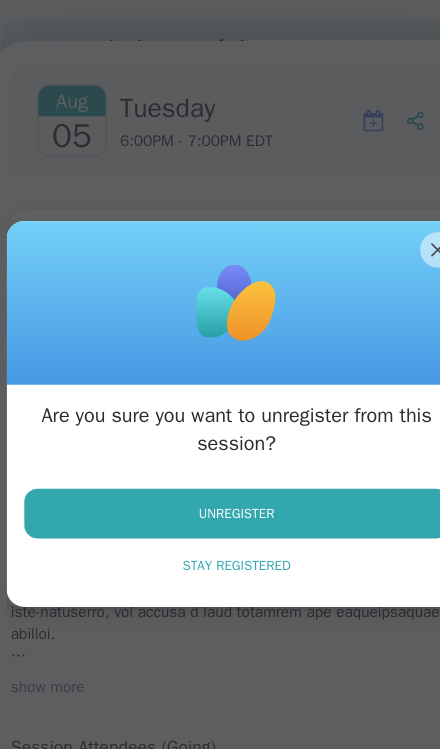 click on "Unregister" at bounding box center (220, 464) 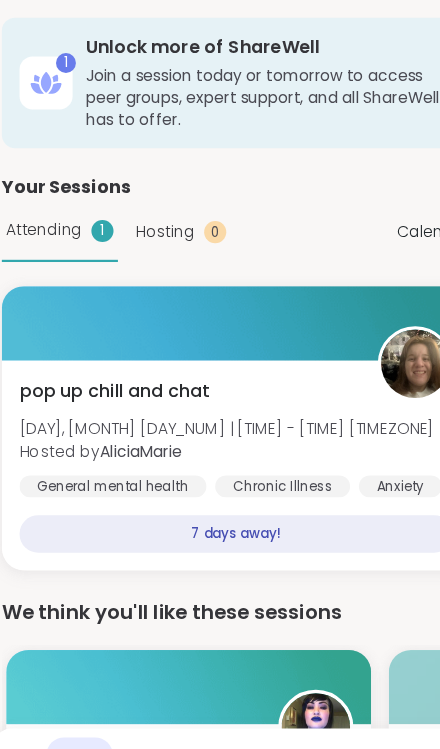 click on "Attending" at bounding box center (46, 208) 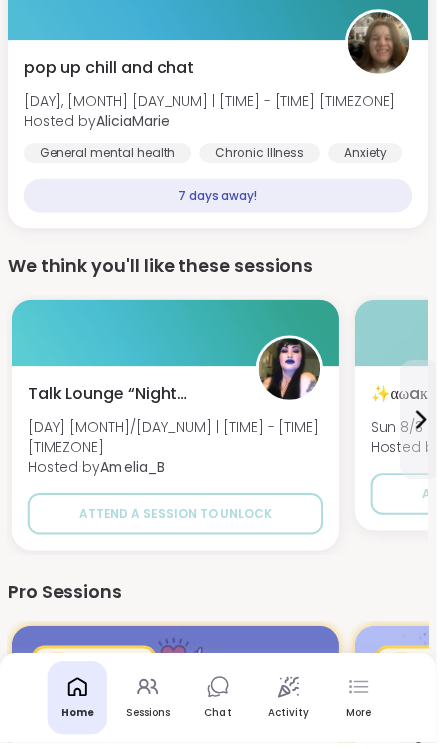 scroll, scrollTop: 285, scrollLeft: 0, axis: vertical 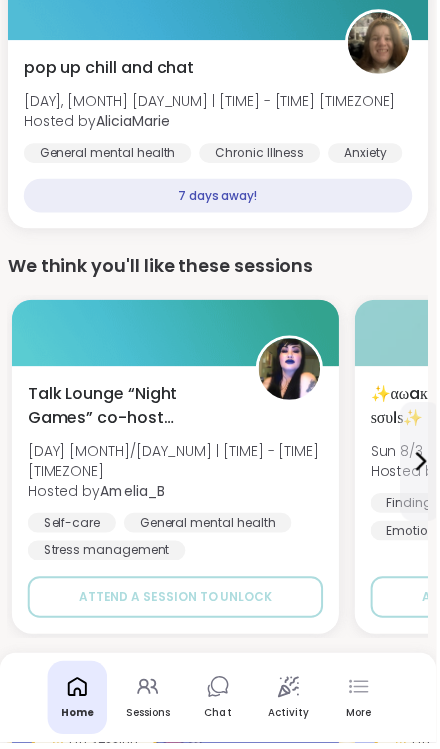 click on "Sessions" at bounding box center [149, 704] 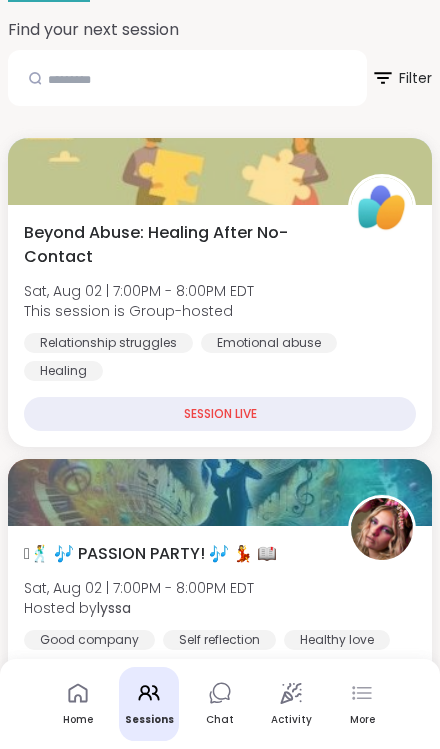 scroll, scrollTop: 308, scrollLeft: 0, axis: vertical 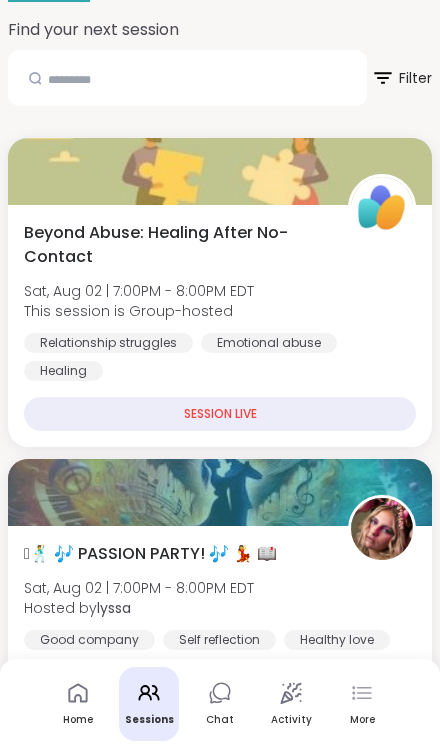 click on "SESSION LIVE" at bounding box center [220, 414] 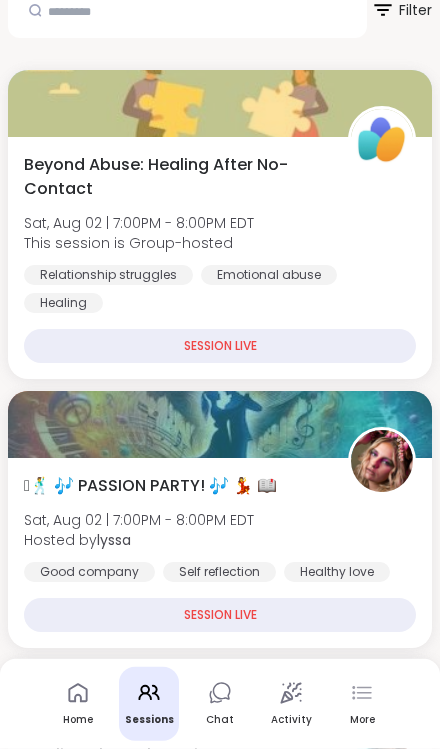 scroll, scrollTop: 377, scrollLeft: 0, axis: vertical 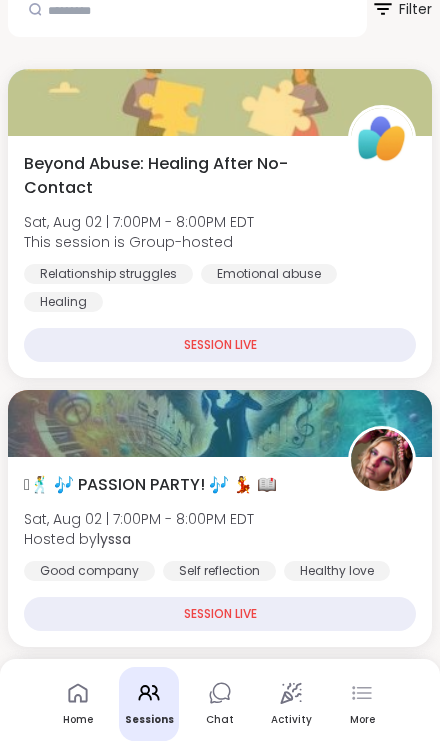 click on "SESSION LIVE" at bounding box center (220, 345) 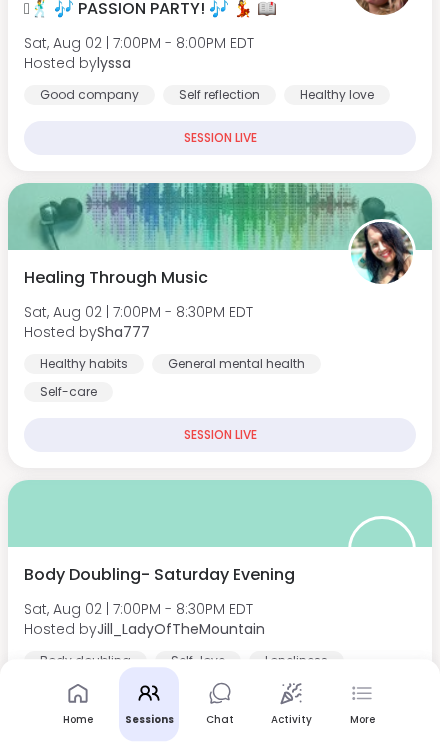 scroll, scrollTop: 853, scrollLeft: 0, axis: vertical 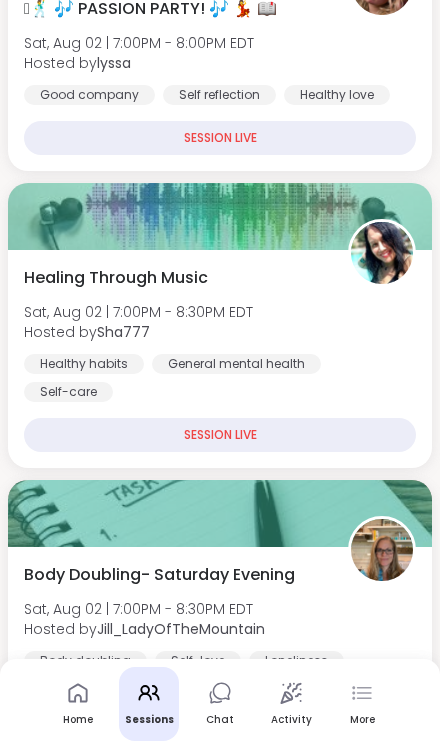 click on "SESSION LIVE" at bounding box center (220, 435) 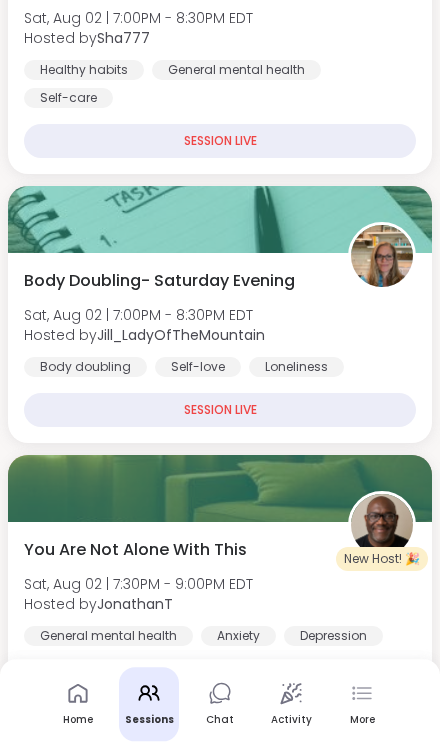 scroll, scrollTop: 1147, scrollLeft: 0, axis: vertical 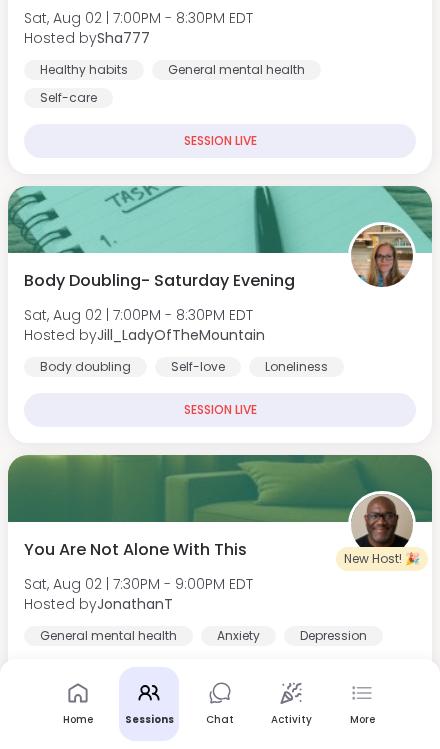 click 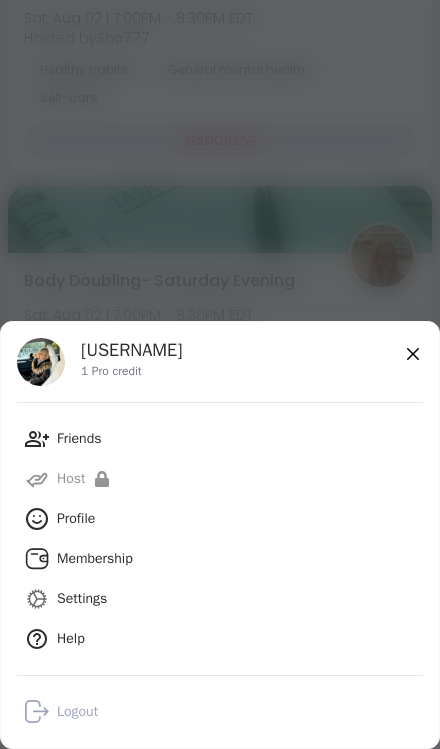 click 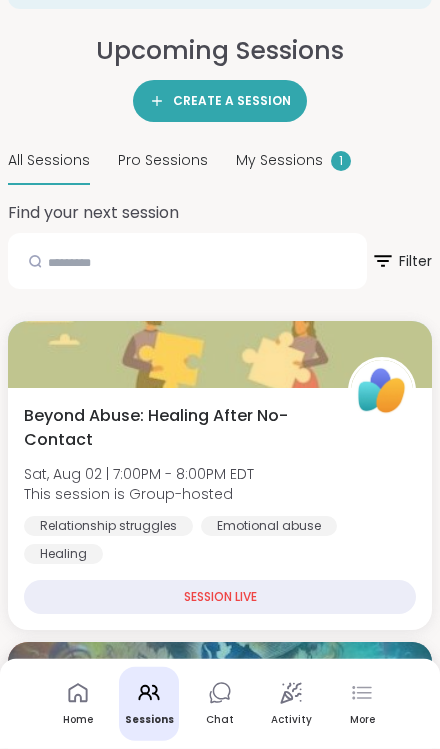 scroll, scrollTop: 0, scrollLeft: 0, axis: both 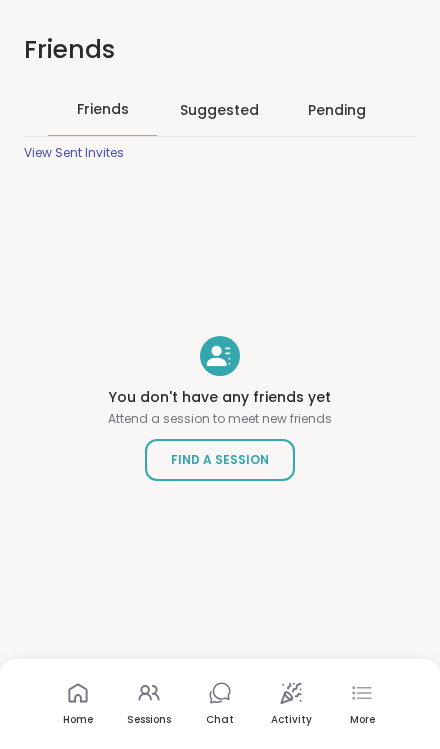 click on "Suggested" at bounding box center (219, 110) 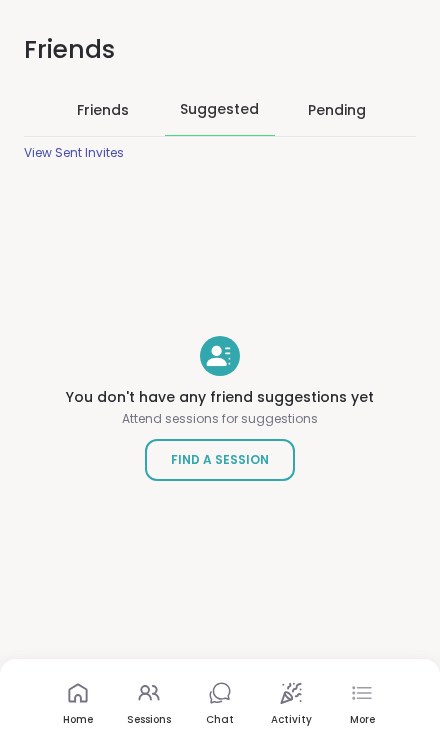 click on "Pending" at bounding box center (337, 110) 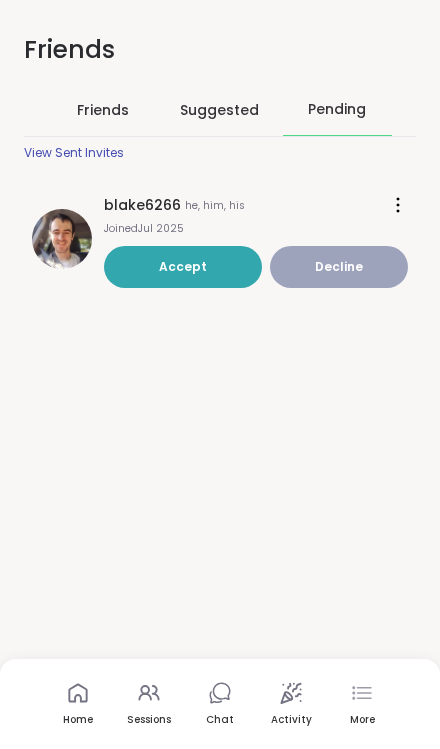 click on "Decline" at bounding box center [339, 267] 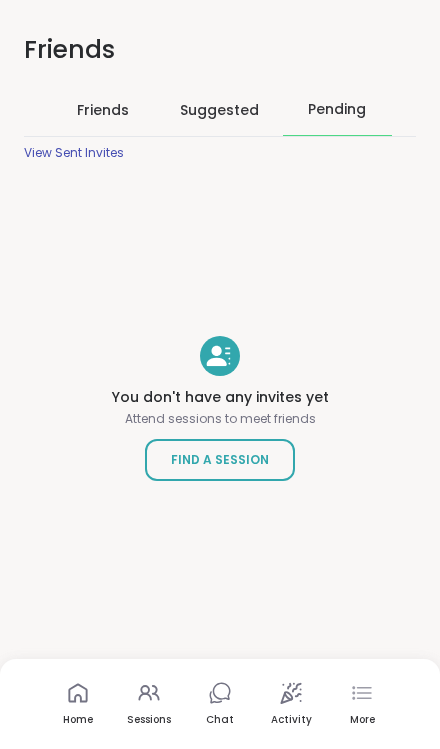 click on "Friends" at bounding box center (103, 110) 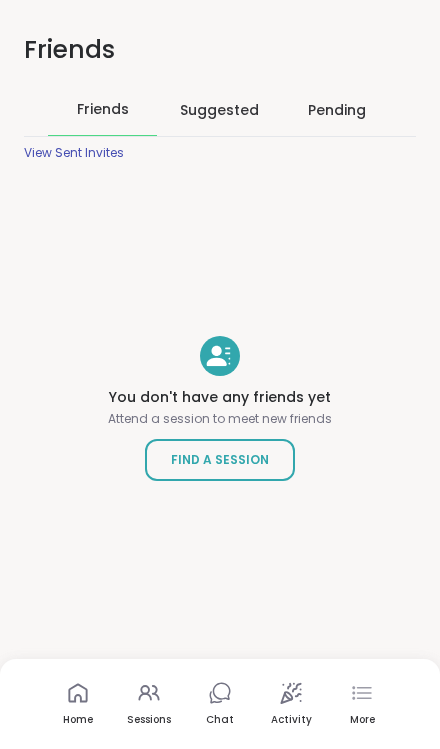 click on "Find a Session" at bounding box center [220, 460] 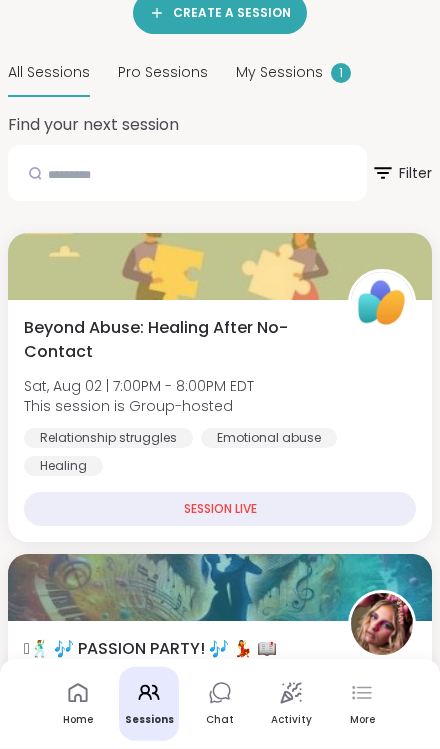 scroll, scrollTop: 215, scrollLeft: 0, axis: vertical 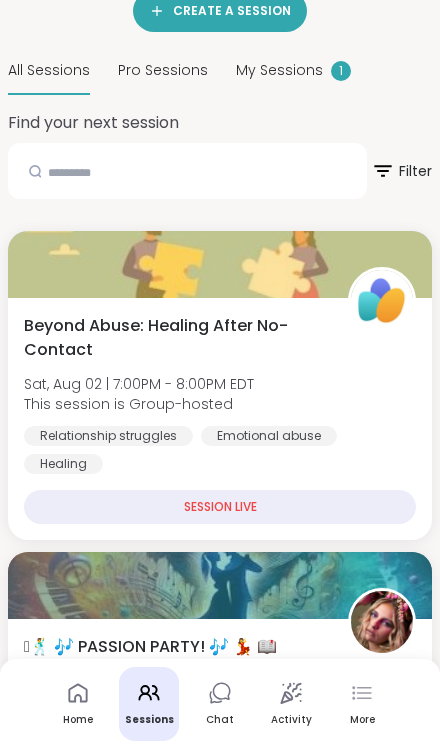 click on "SESSION LIVE" at bounding box center [220, 507] 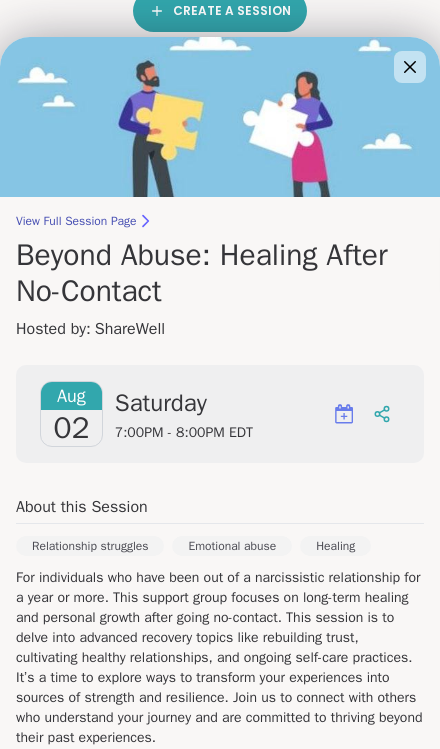 click on "Aug 02 Saturday 7:00PM - 8:00PM EDT Add to Calendar About this Session Relationship struggles Emotional abuse Healing For individuals who have been out of a narcissistic relationship for a year or more. This support group focuses on long-term healing and personal growth after going no-contact. This session is to delve into advanced recovery topics like rebuilding trust, cultivating healthy relationships, and ongoing self-care practices. It’s a time to explore ways to transform your experiences into sources of strength and resilience. Join us to connect with others who understand your journey and are committed to thriving beyond their past experiences. Session Attendees   About the Host ShareWell StarPeer SuperHost Group-hosted sessions are led by the attendees. ShareWell will provide an agenda and instructions for how to have a connective, peer-led discussion." at bounding box center [220, 719] 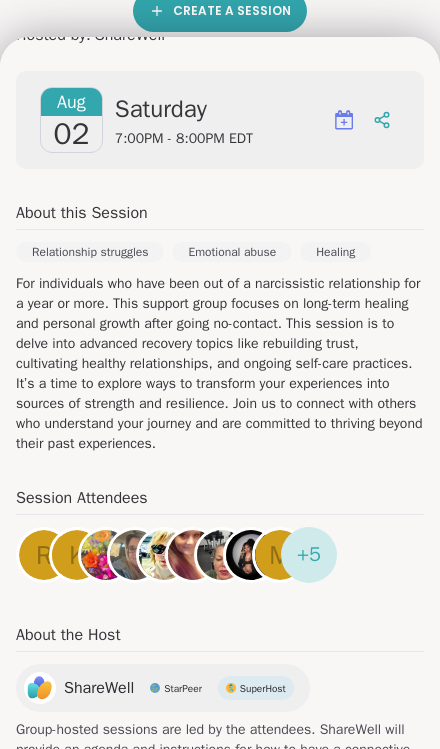 scroll, scrollTop: 293, scrollLeft: 0, axis: vertical 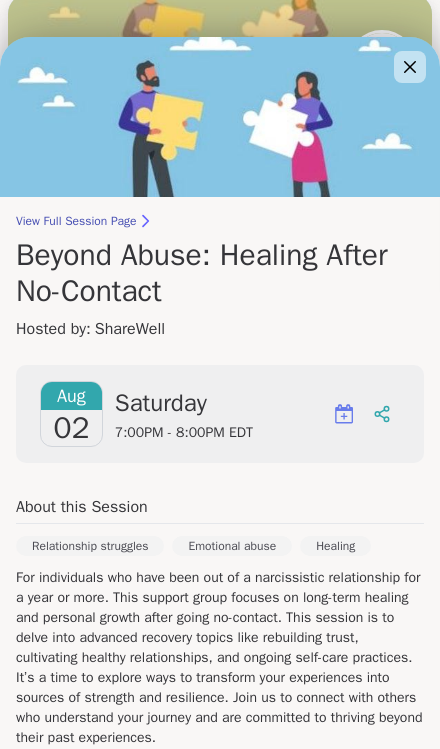 click 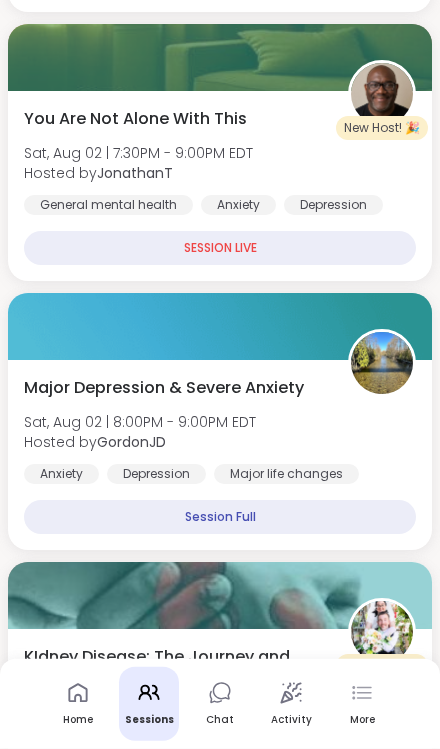 scroll, scrollTop: 1579, scrollLeft: 0, axis: vertical 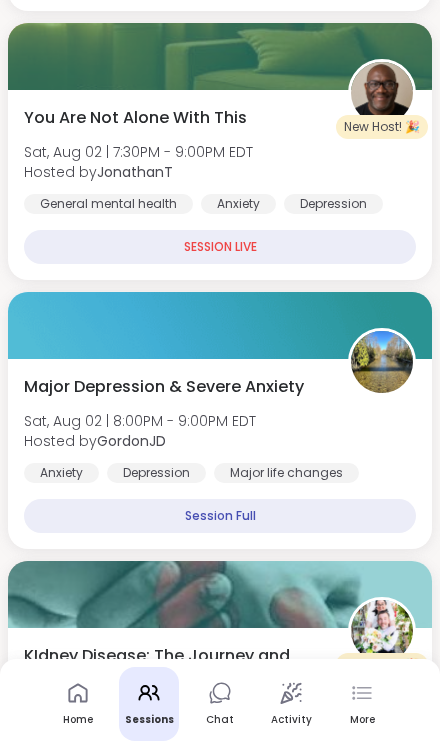 click on "Session Full" at bounding box center [220, 516] 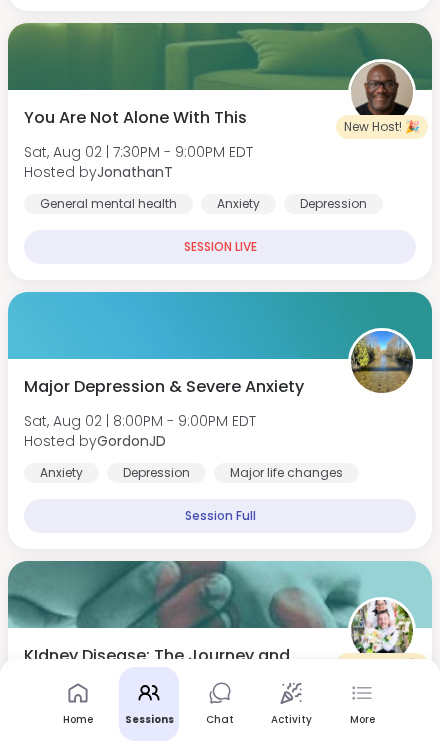 click on "Major Depression & Severe Anxiety  Sat, Aug 02 | 8:00PM - 9:00PM EDT Hosted by  GordonJD Anxiety Depression Major life changes Session Full" at bounding box center [220, 454] 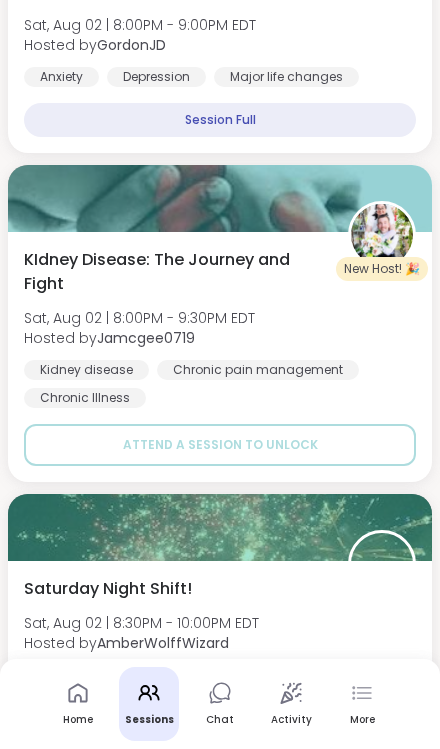 scroll, scrollTop: 2011, scrollLeft: 0, axis: vertical 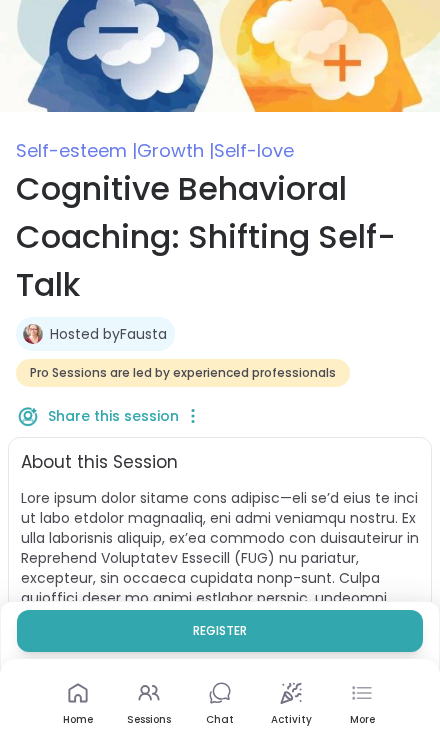 click on "Cognitive Behavioral Coaching: Shifting Self-Talk" at bounding box center (220, 237) 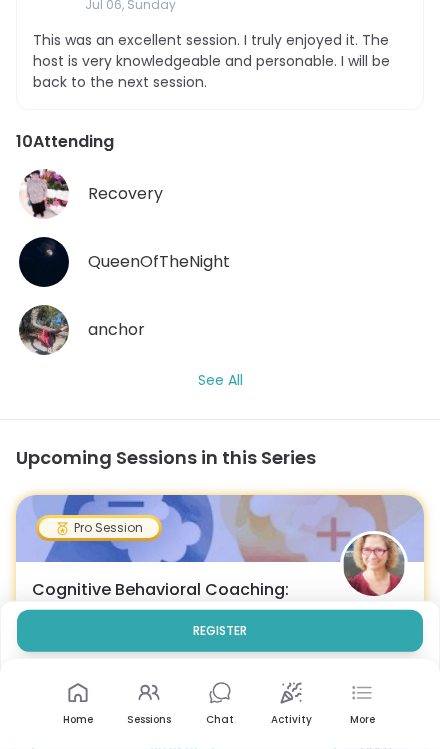 scroll, scrollTop: 2221, scrollLeft: 0, axis: vertical 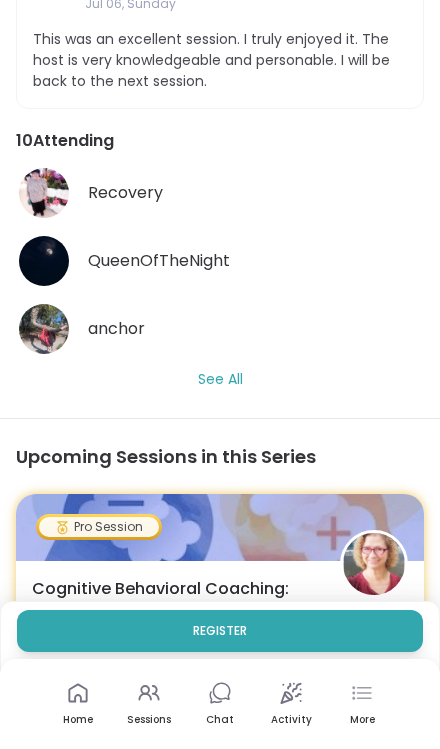 click 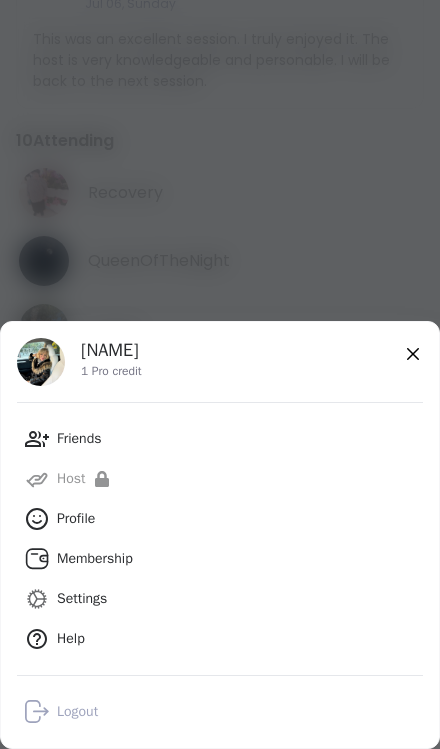 click on "[NAME]Pro credit Friends Host Profile Membership Settings Help Logout" at bounding box center (220, 535) 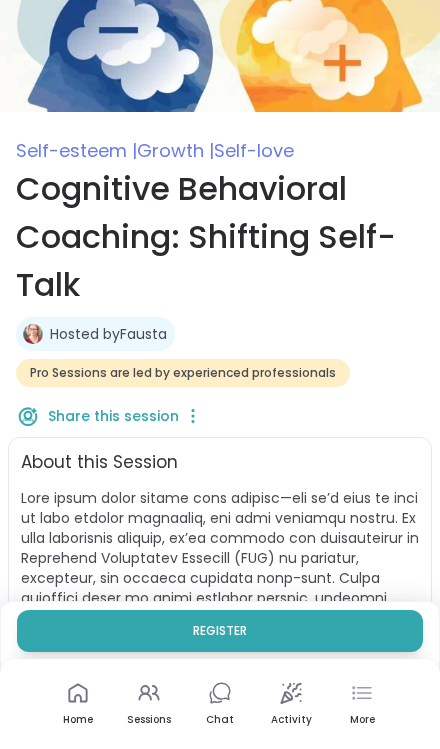 scroll, scrollTop: 0, scrollLeft: 0, axis: both 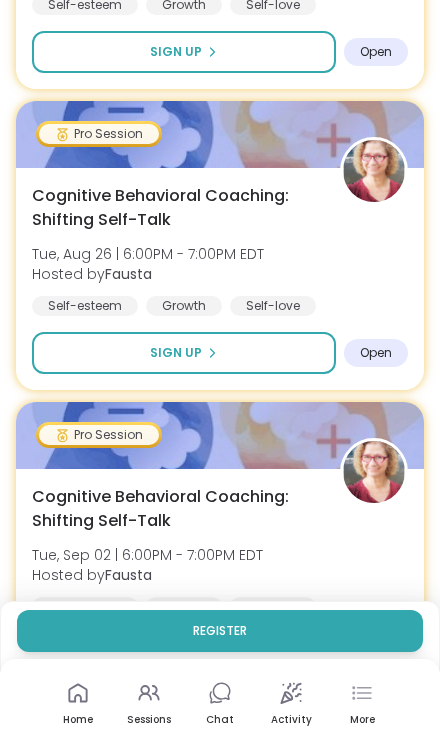 click 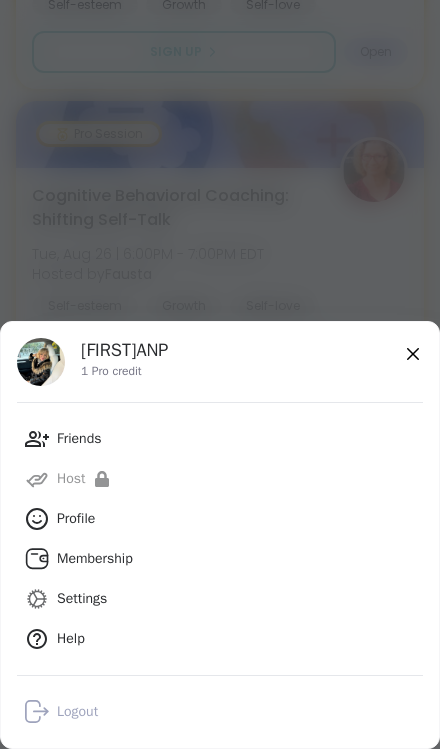click on "Logout" at bounding box center (220, 712) 